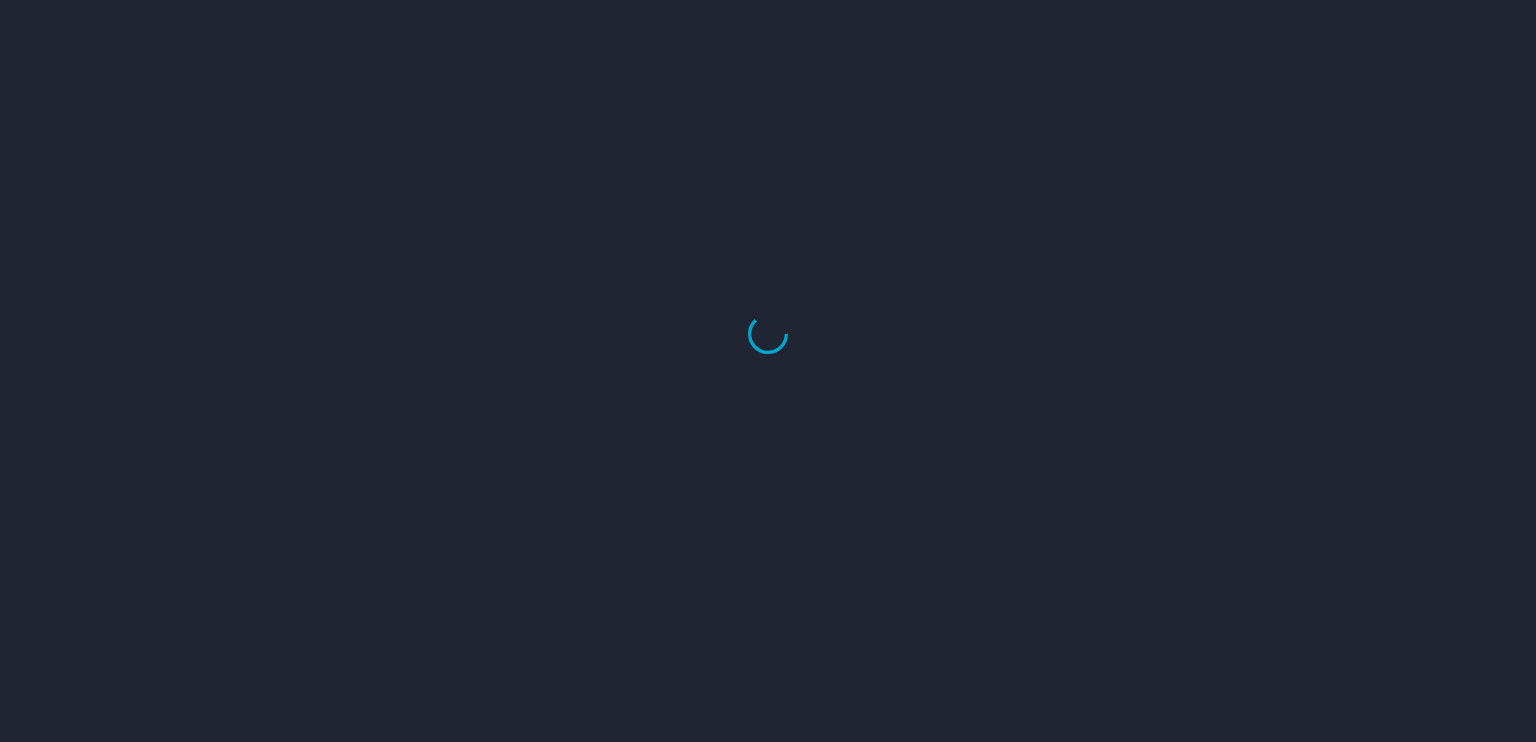 scroll, scrollTop: 0, scrollLeft: 0, axis: both 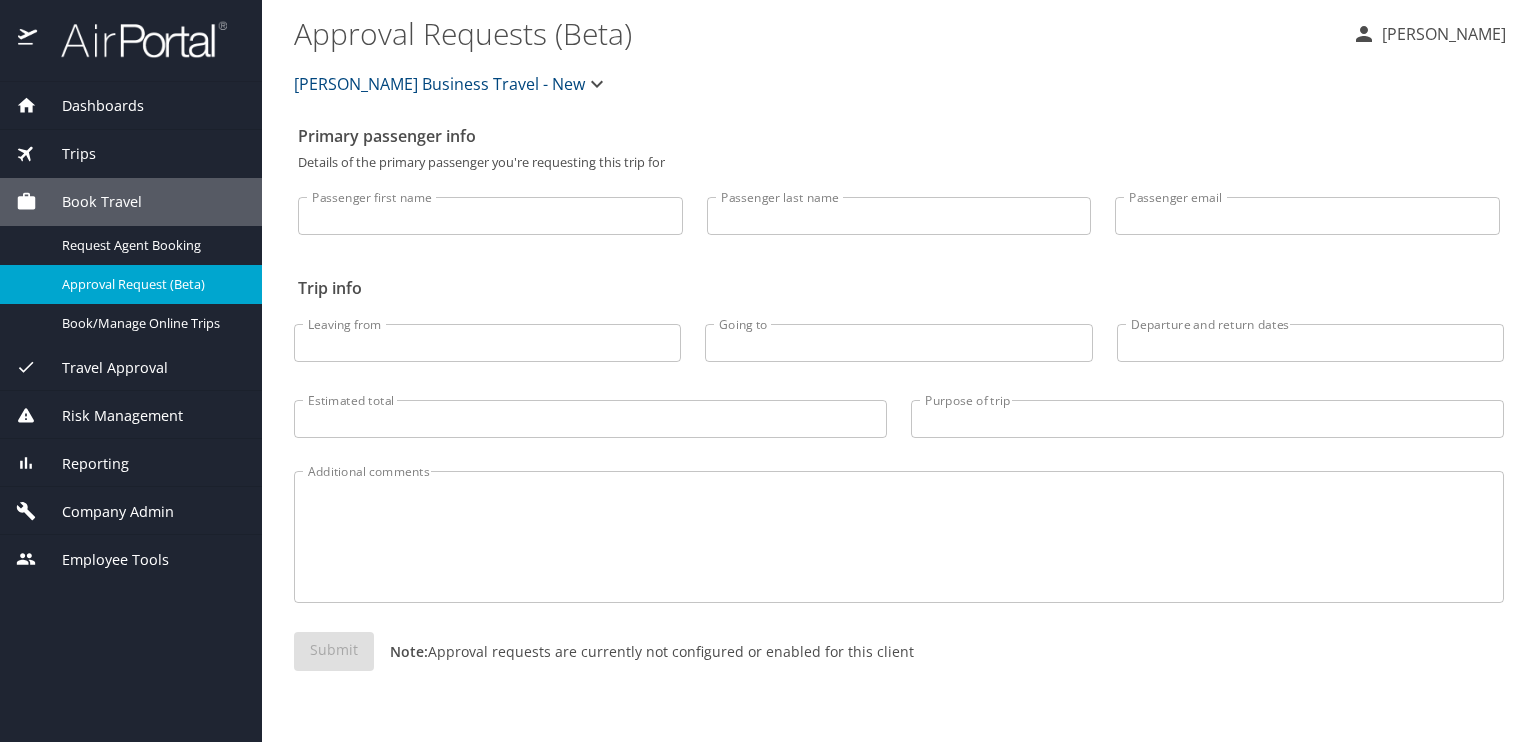 click on "Employee Tools" at bounding box center (103, 560) 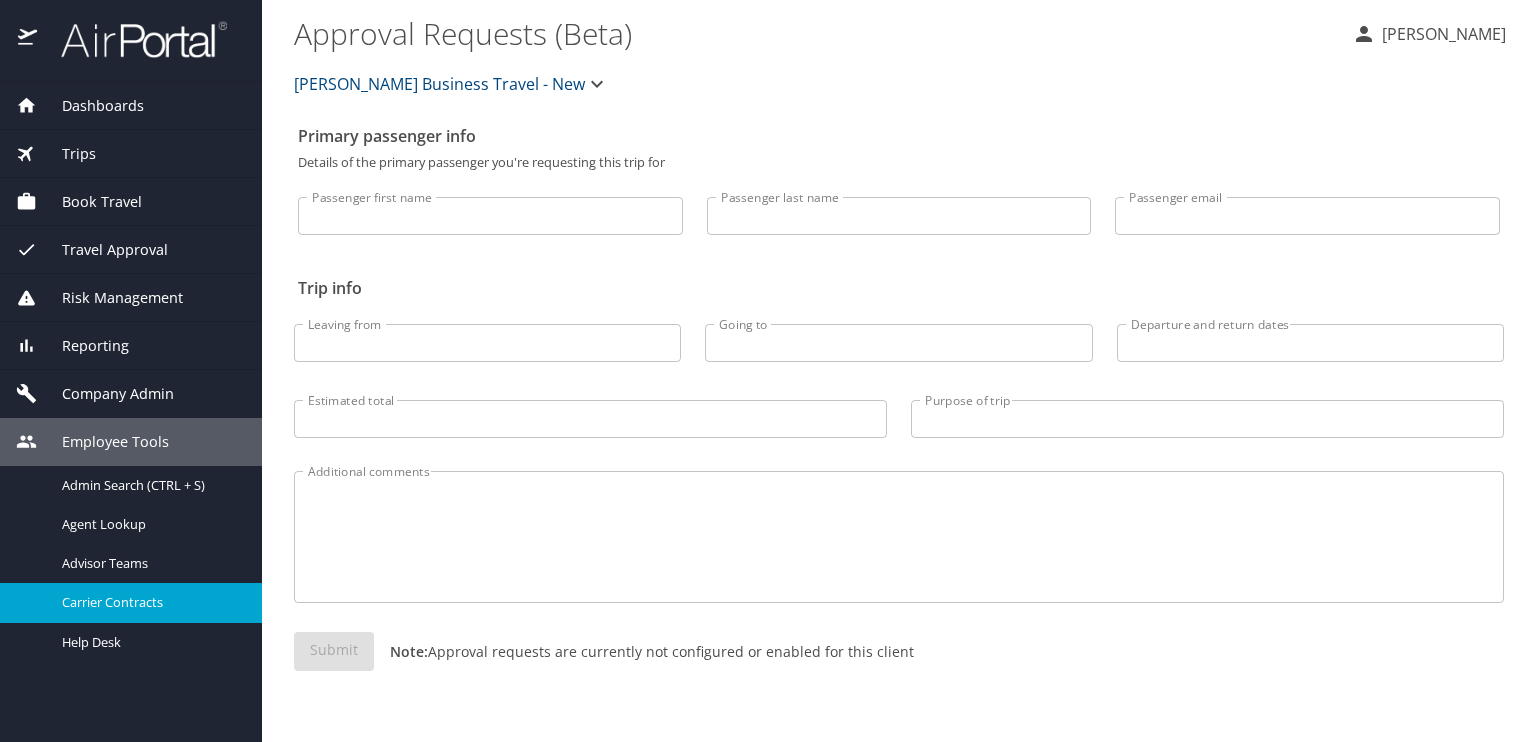 click on "Carrier Contracts" at bounding box center (150, 602) 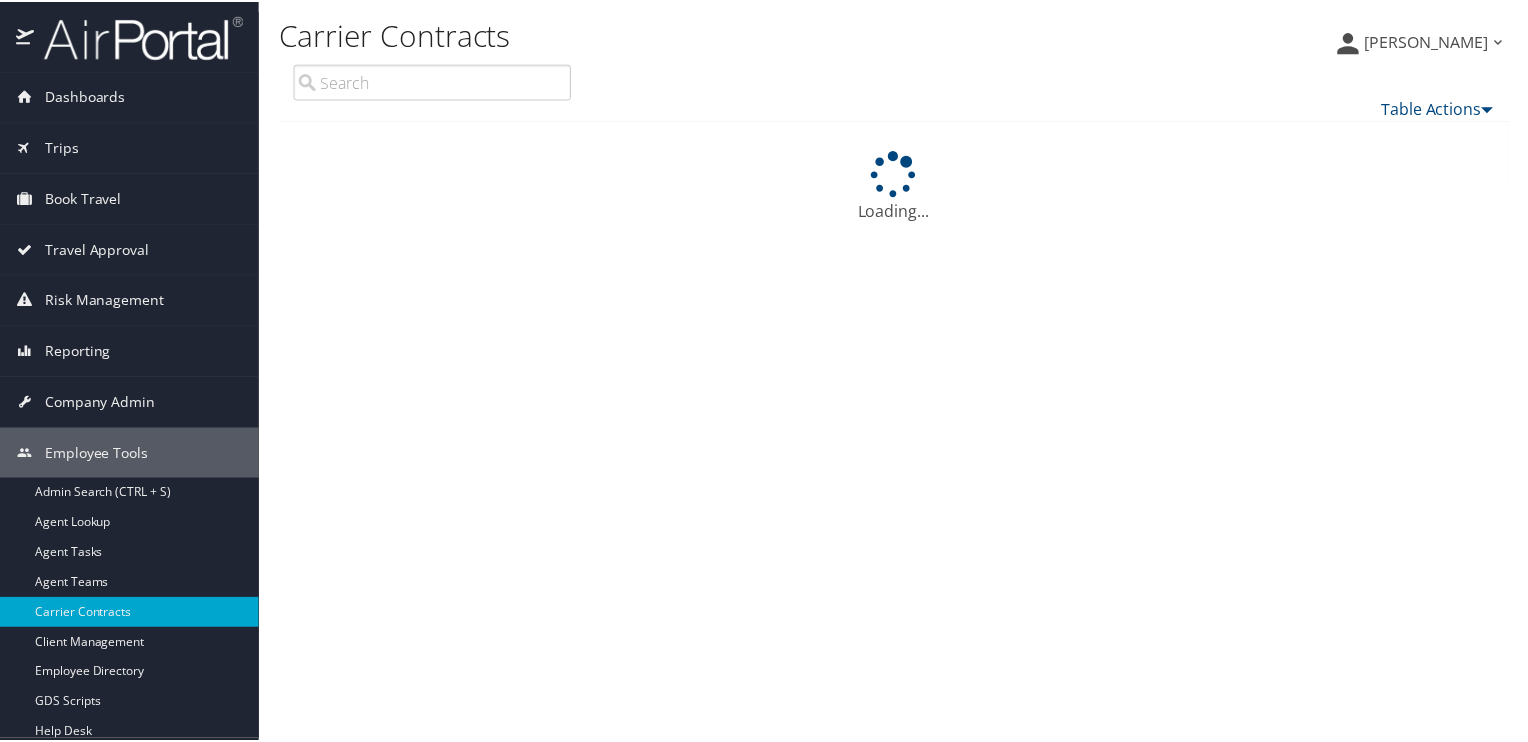 scroll, scrollTop: 0, scrollLeft: 0, axis: both 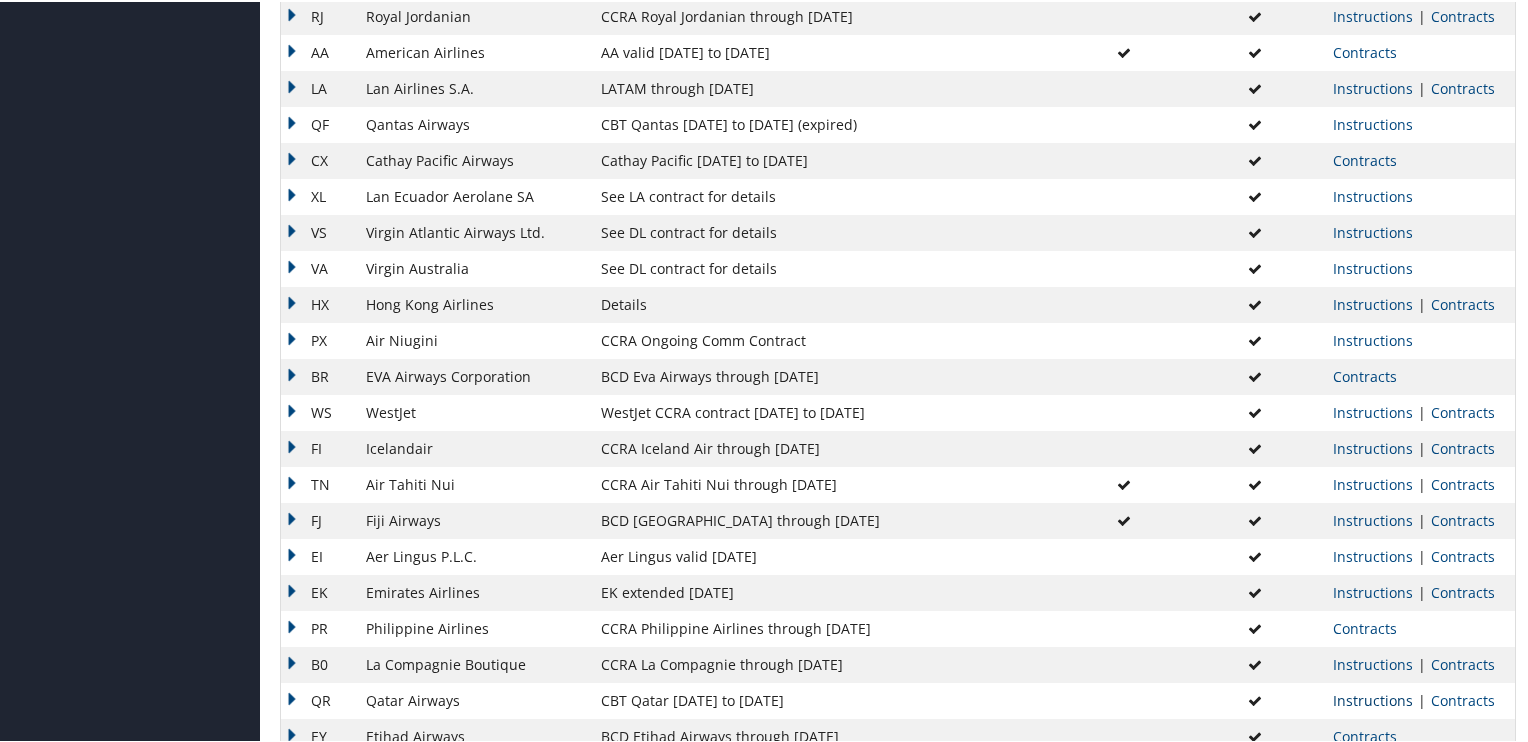 click on "Instructions" at bounding box center (1373, 698) 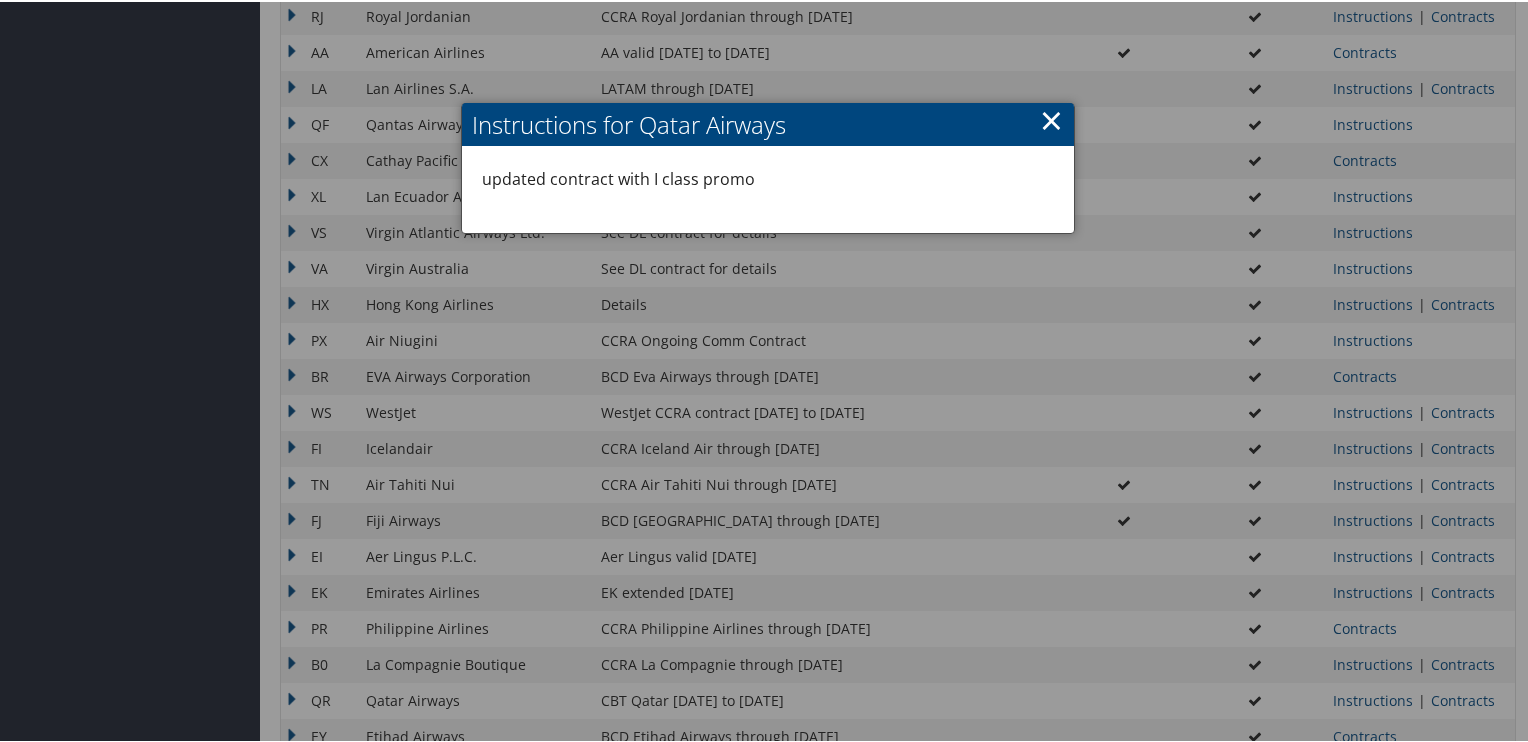 click on "×" at bounding box center [1051, 118] 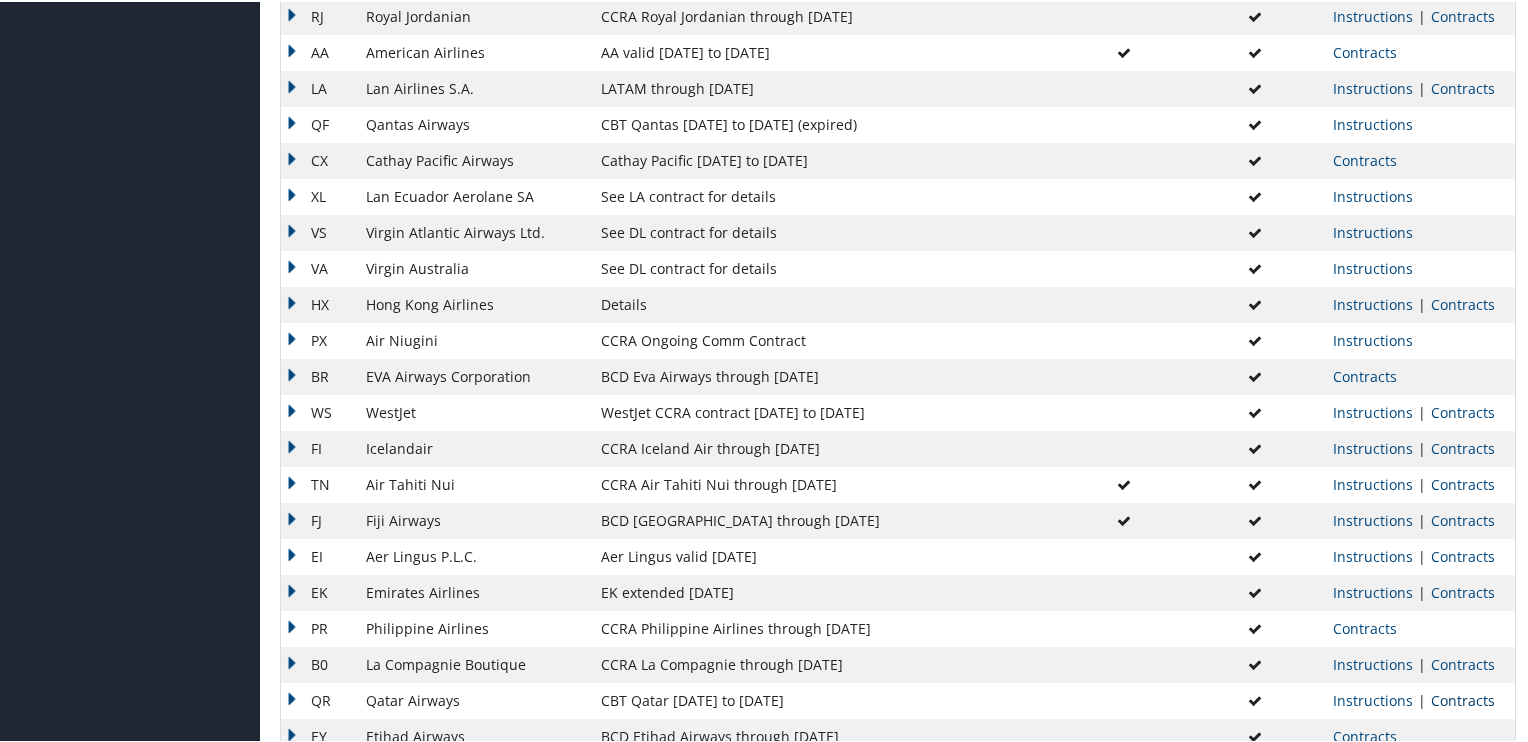 click on "Contracts" at bounding box center [1463, 698] 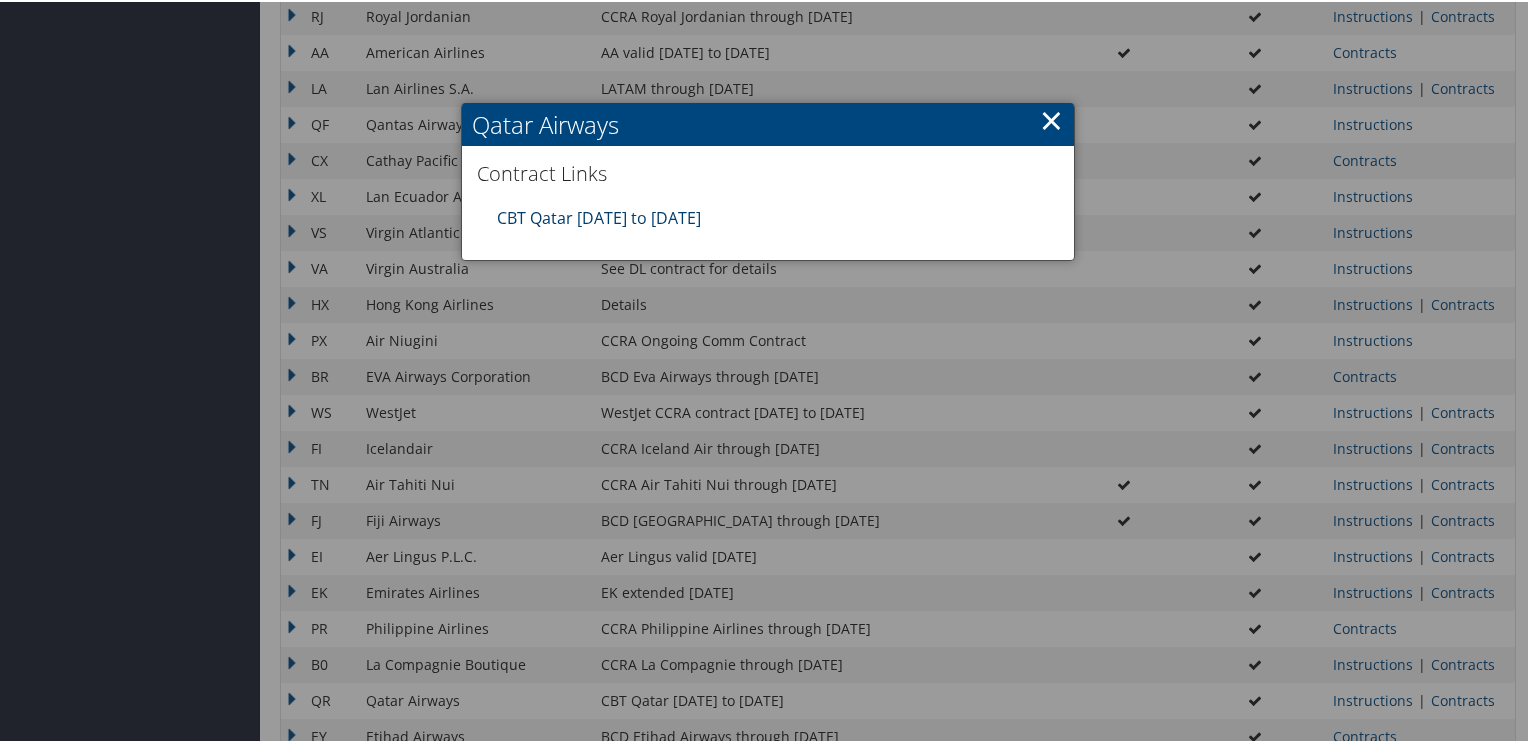 click on "CBT Qatar 4.1.25 to 03.31.26" at bounding box center (599, 216) 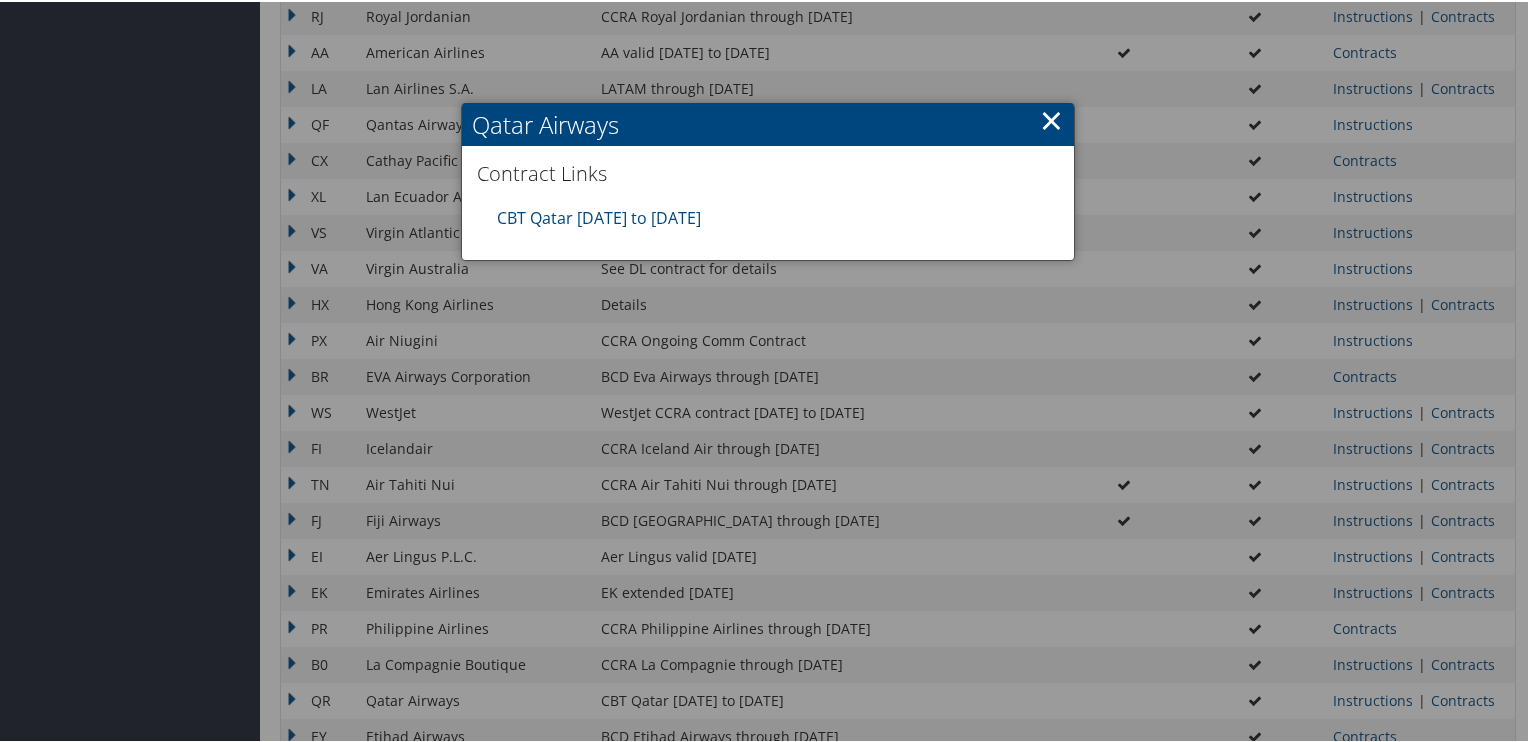 click on "×" at bounding box center [1051, 118] 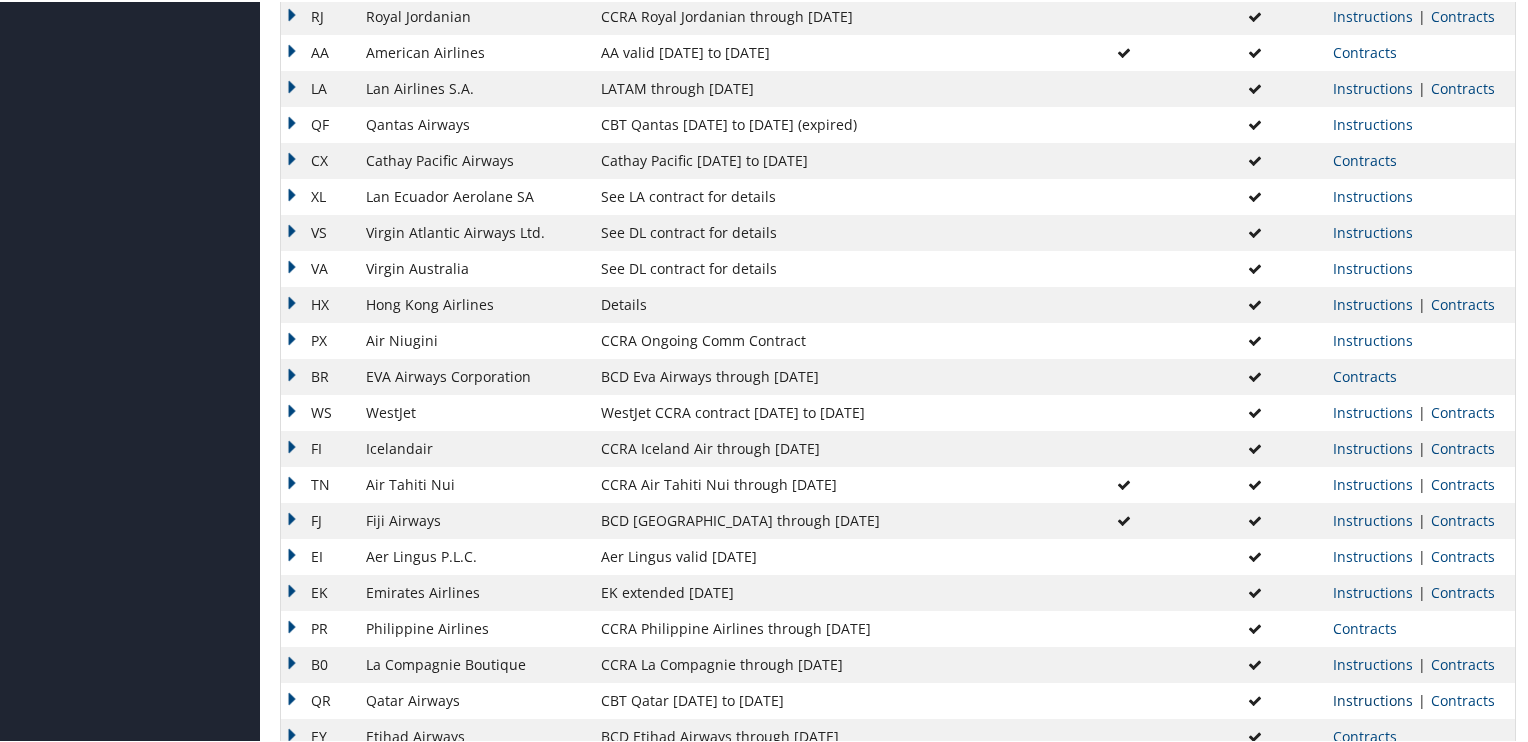 click on "Instructions" at bounding box center [1373, 698] 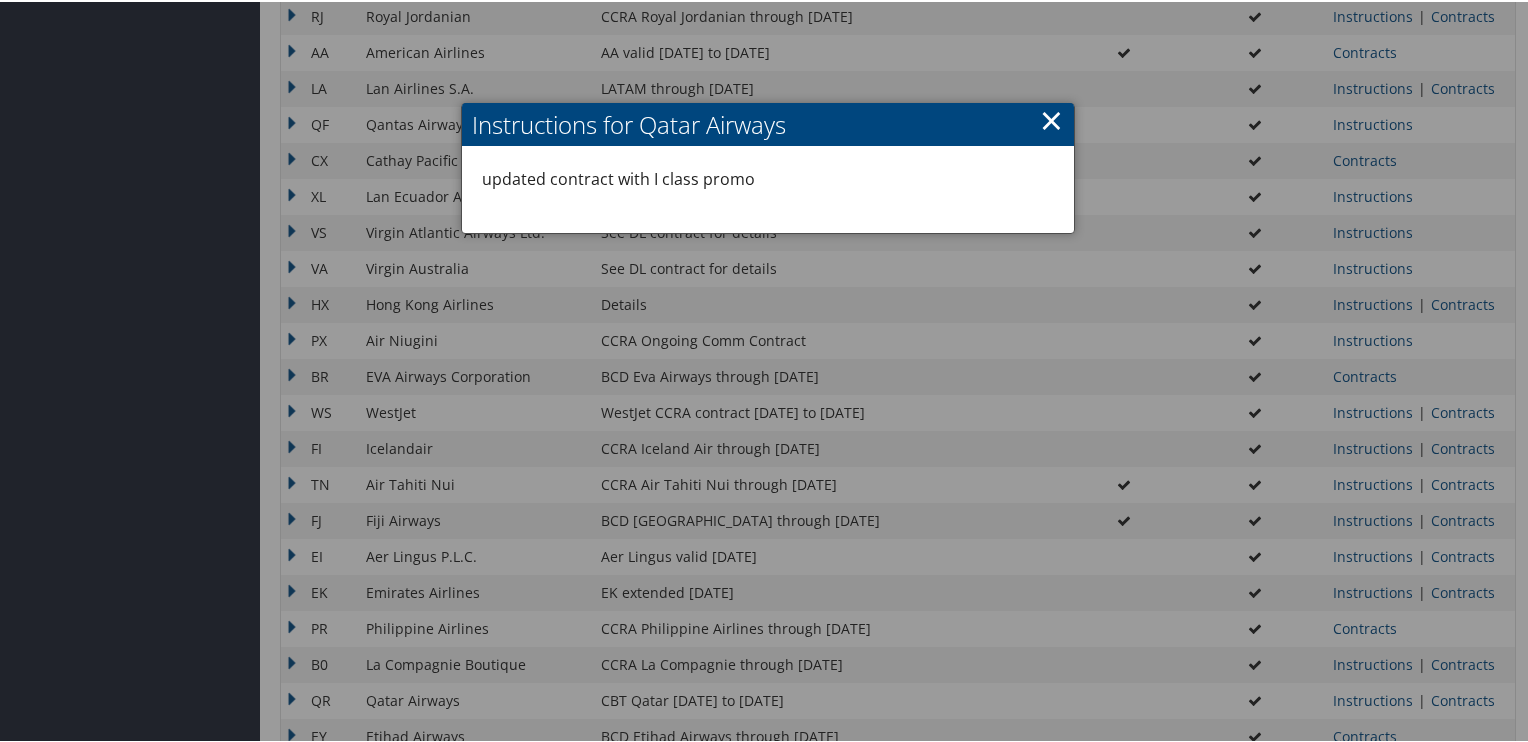 click on "×" at bounding box center [1051, 118] 